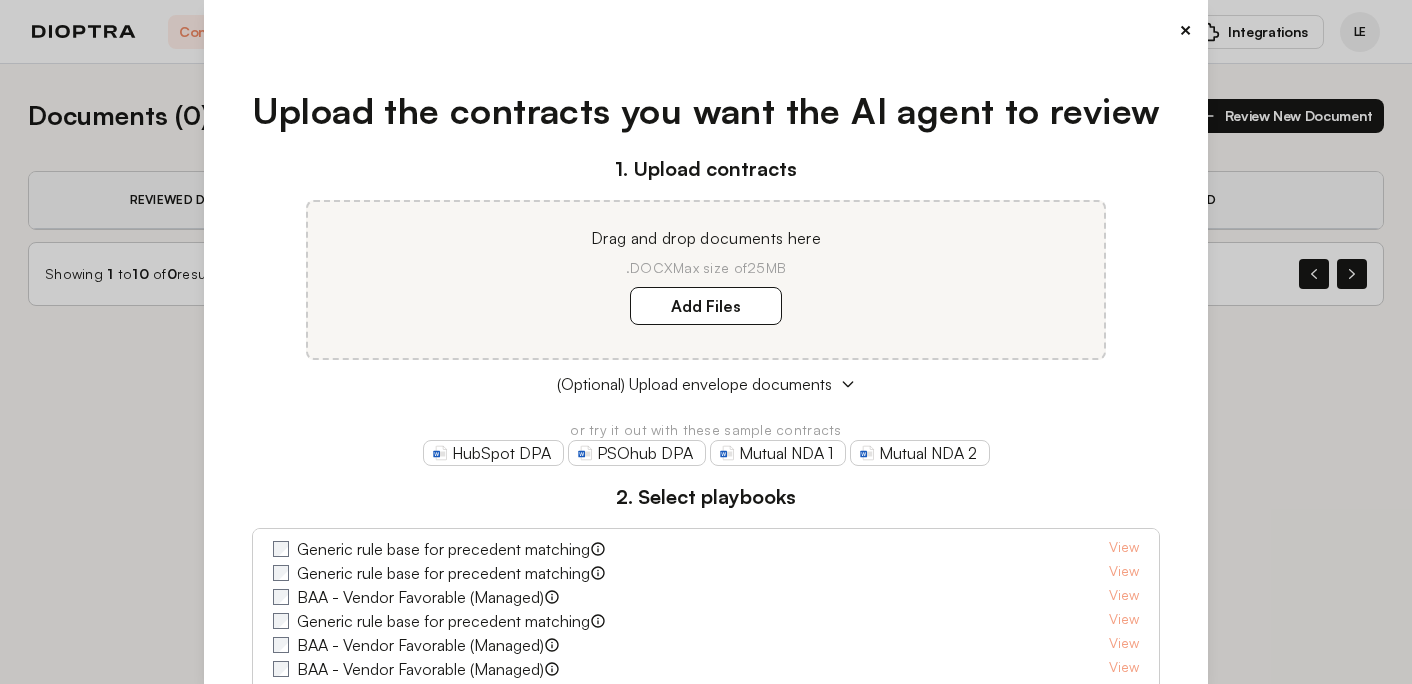 scroll, scrollTop: 0, scrollLeft: 0, axis: both 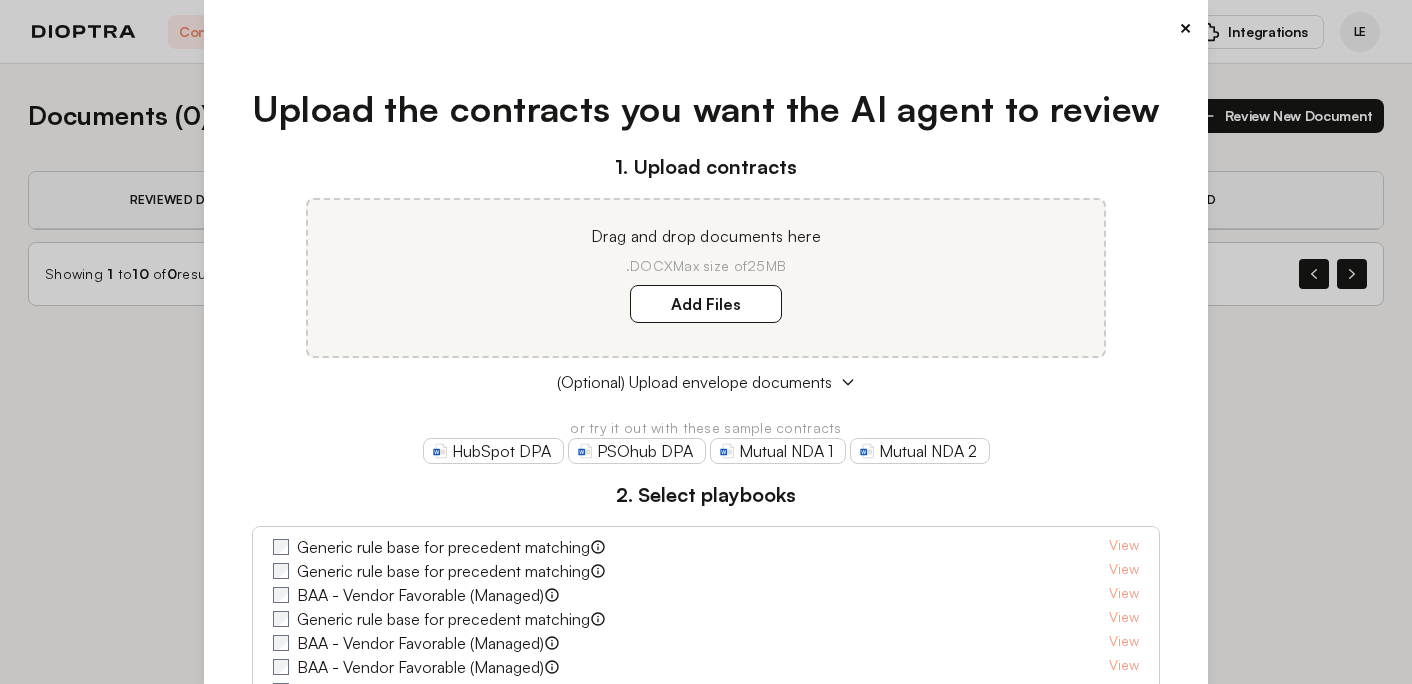 click on "×" at bounding box center [1185, 28] 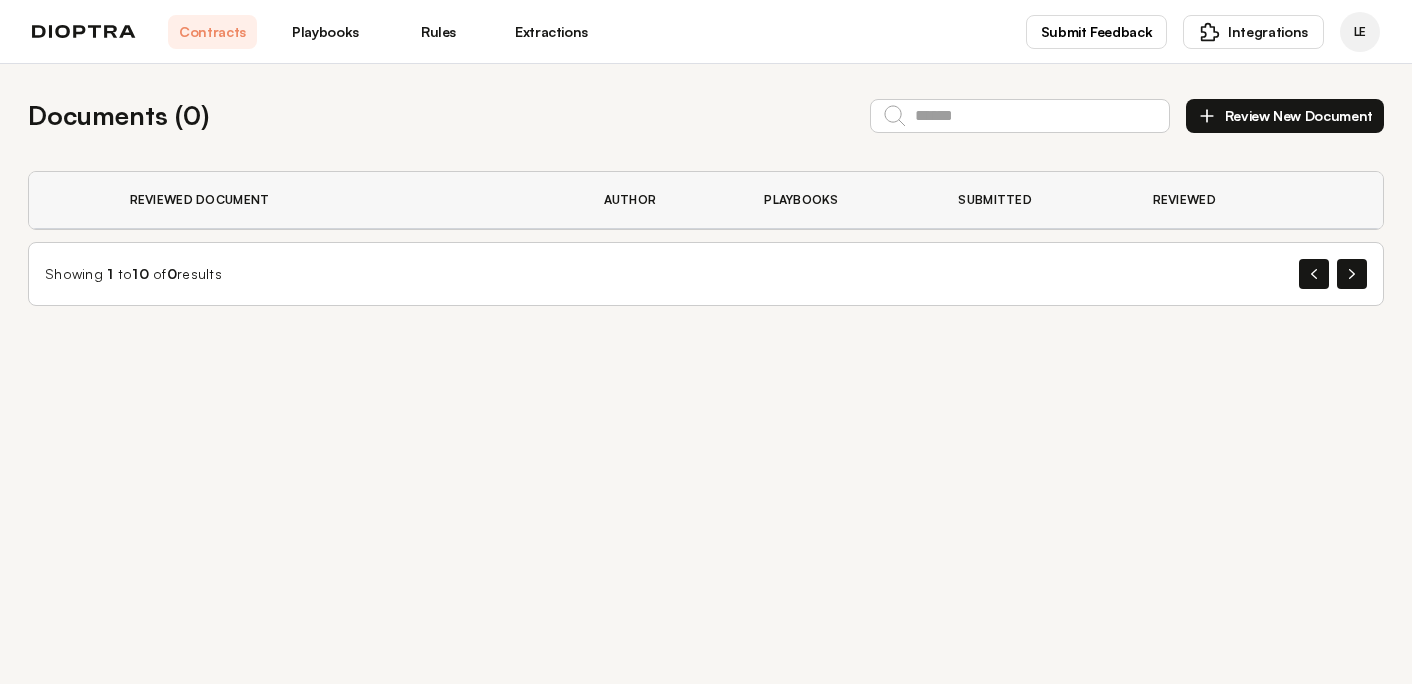 click on "Rules" at bounding box center (438, 32) 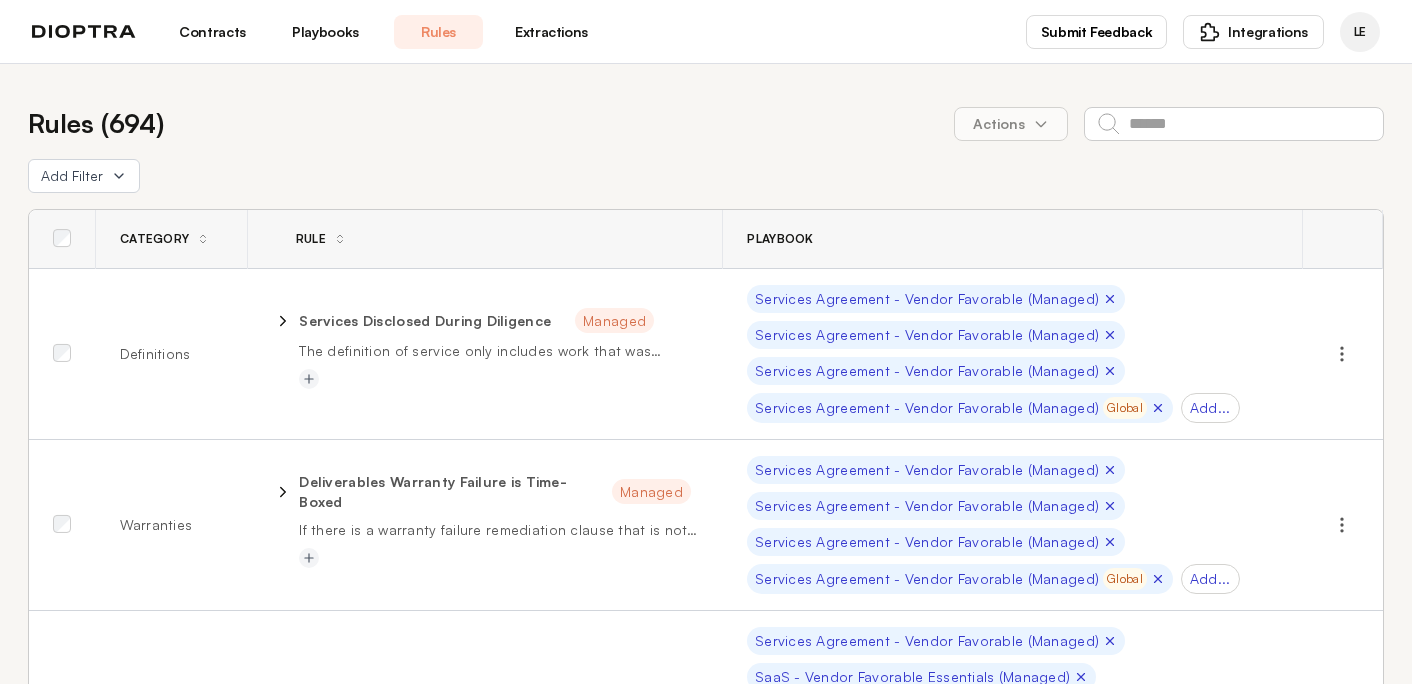 click on "Playbooks" at bounding box center (325, 32) 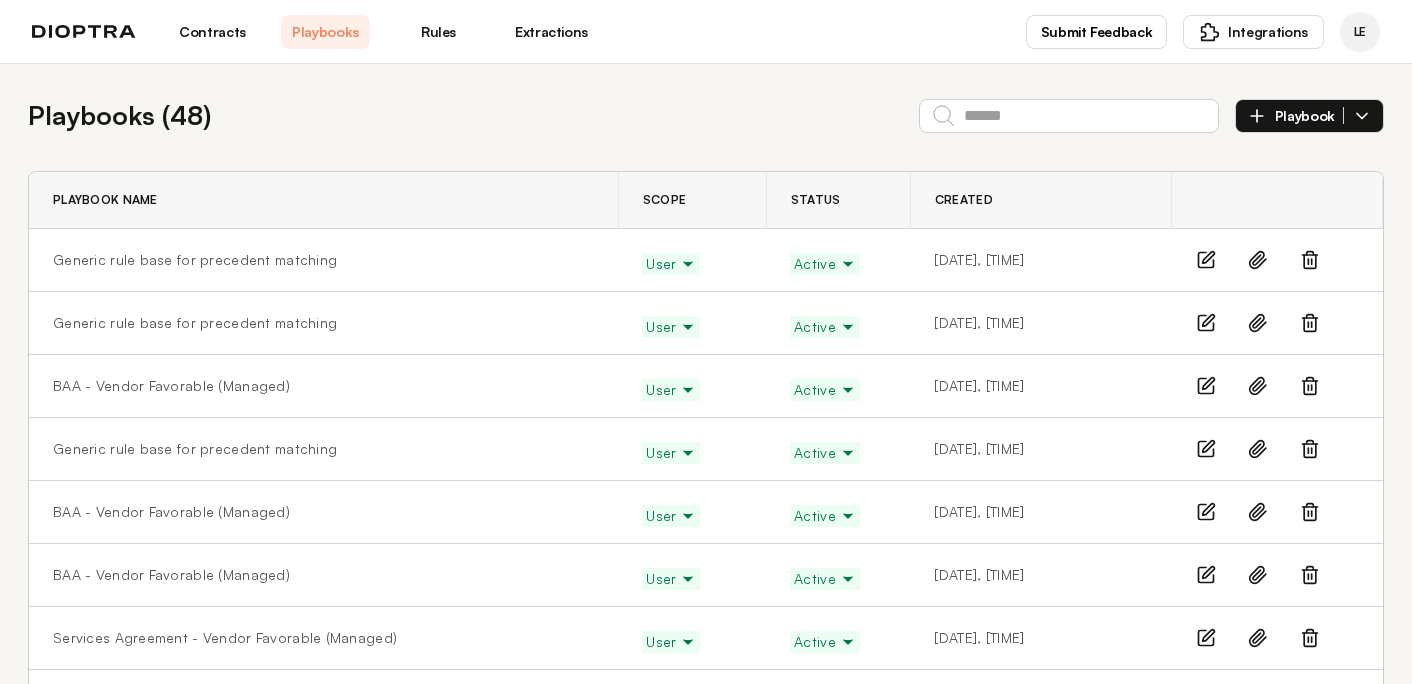 click on "Playbook" at bounding box center (1309, 116) 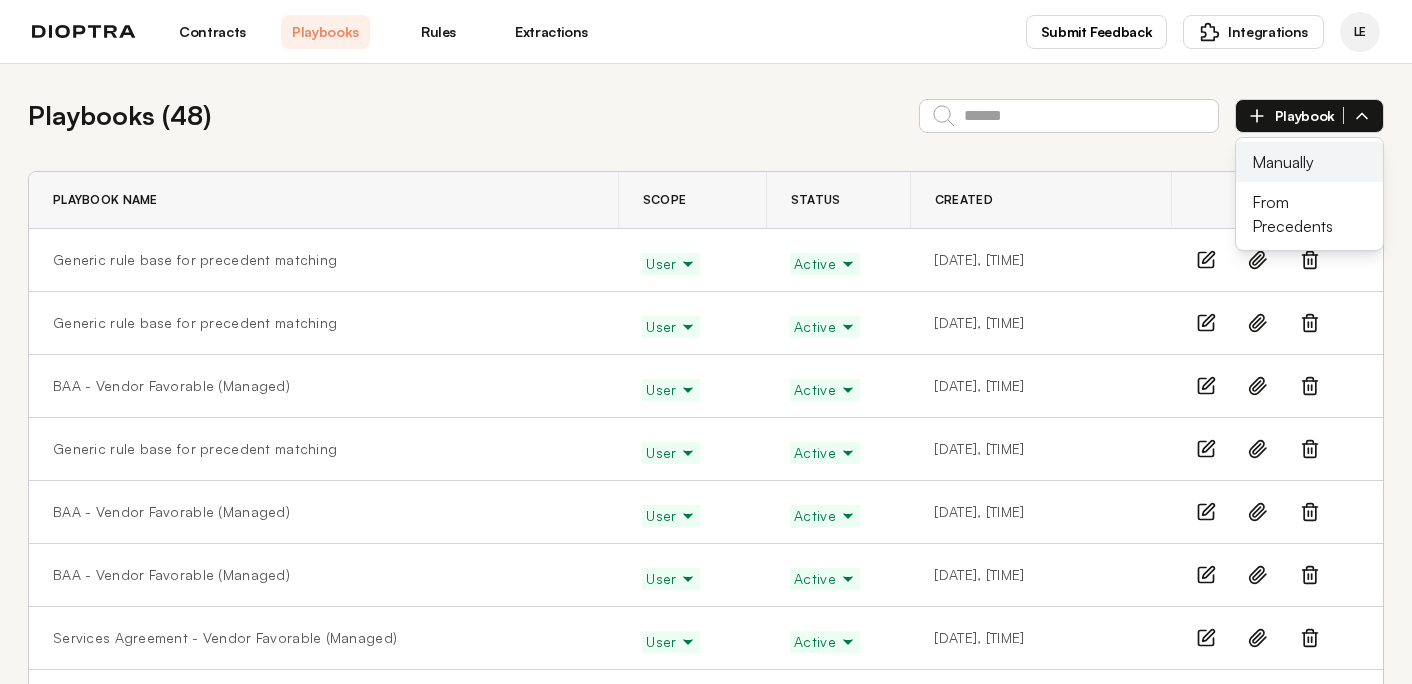 click on "Manually" at bounding box center (1309, 162) 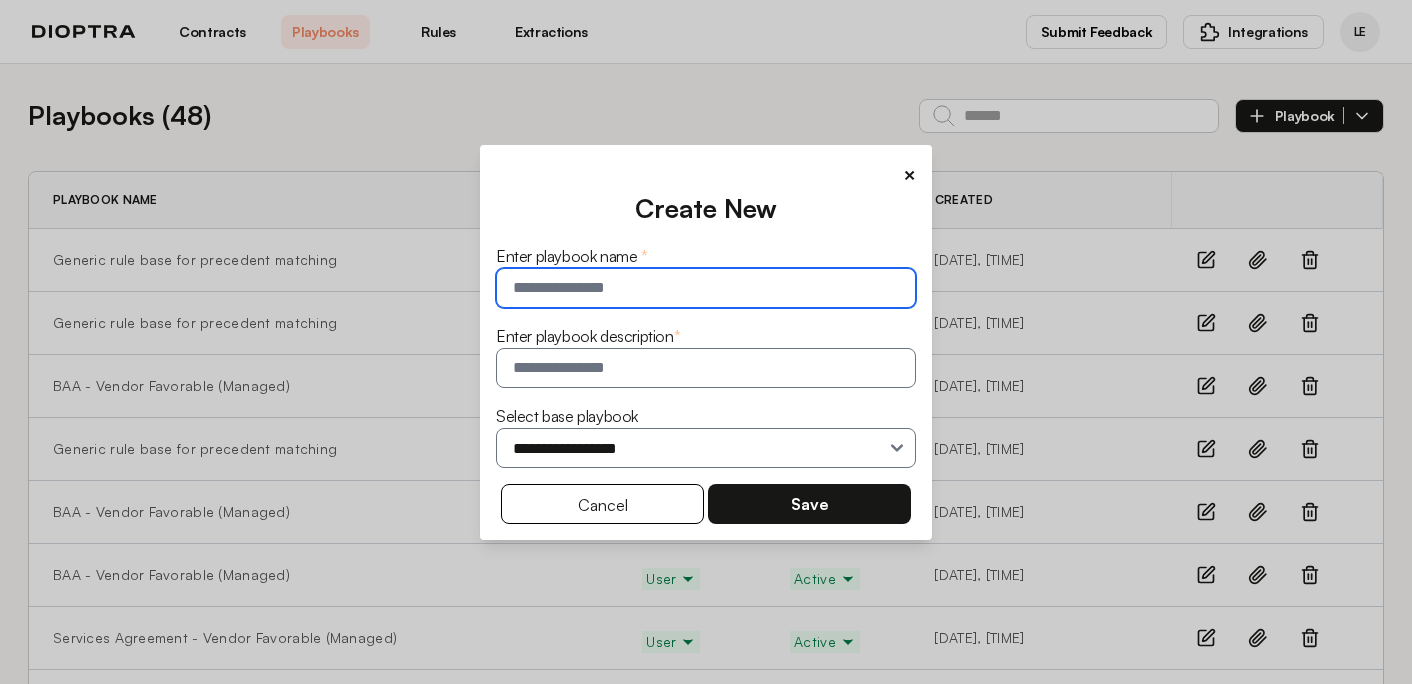 click at bounding box center (706, 288) 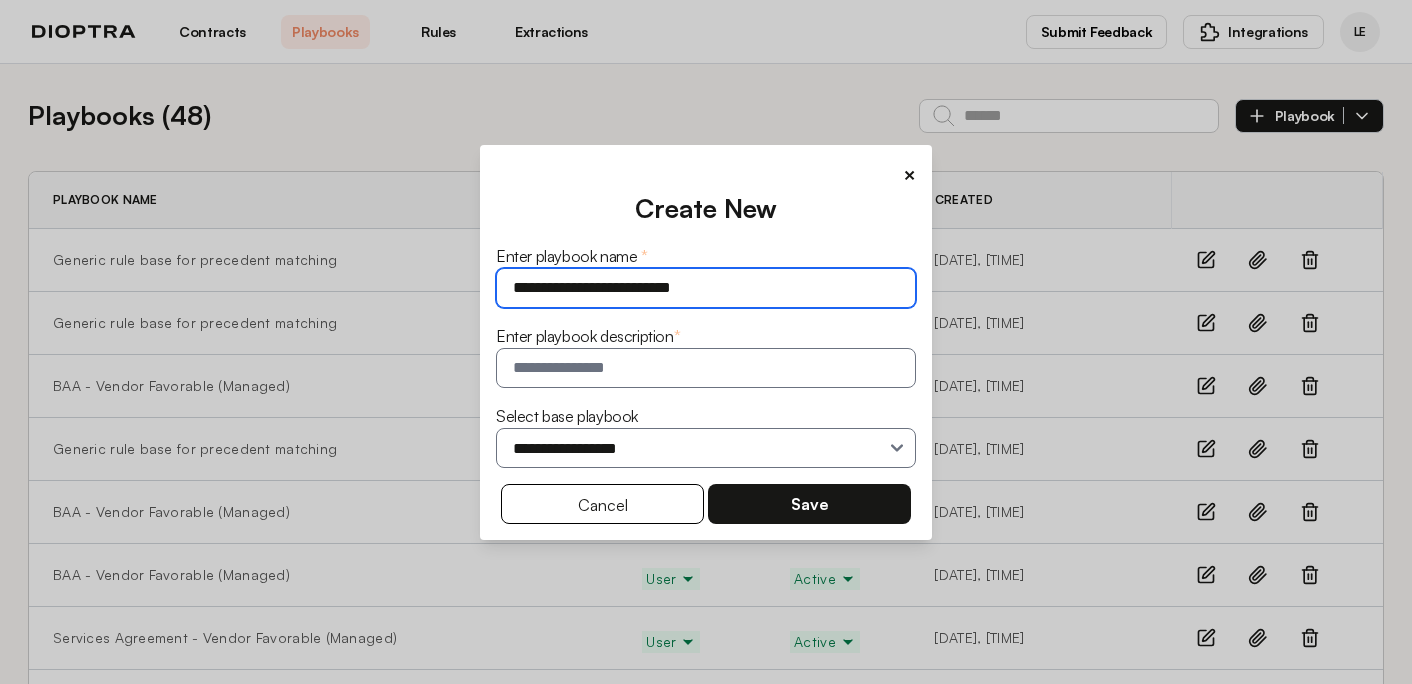 click on "**********" at bounding box center [706, 288] 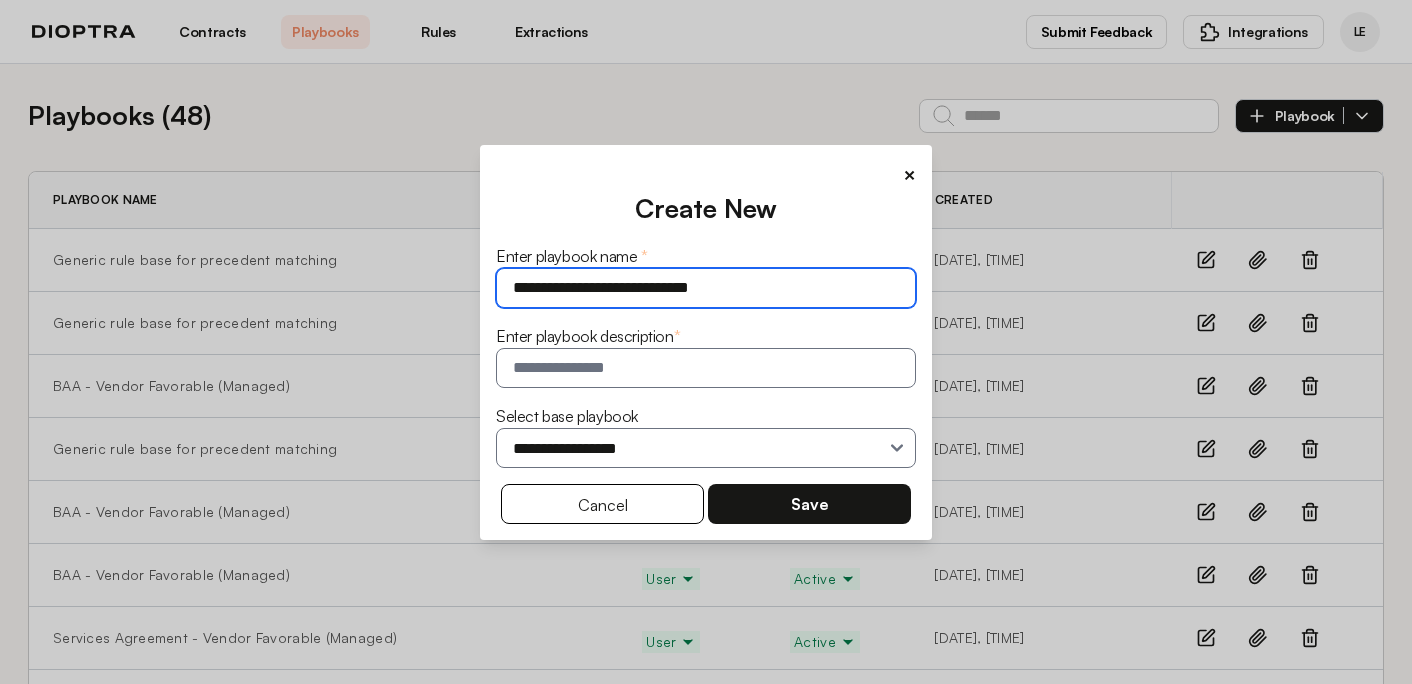 click on "**********" at bounding box center [706, 288] 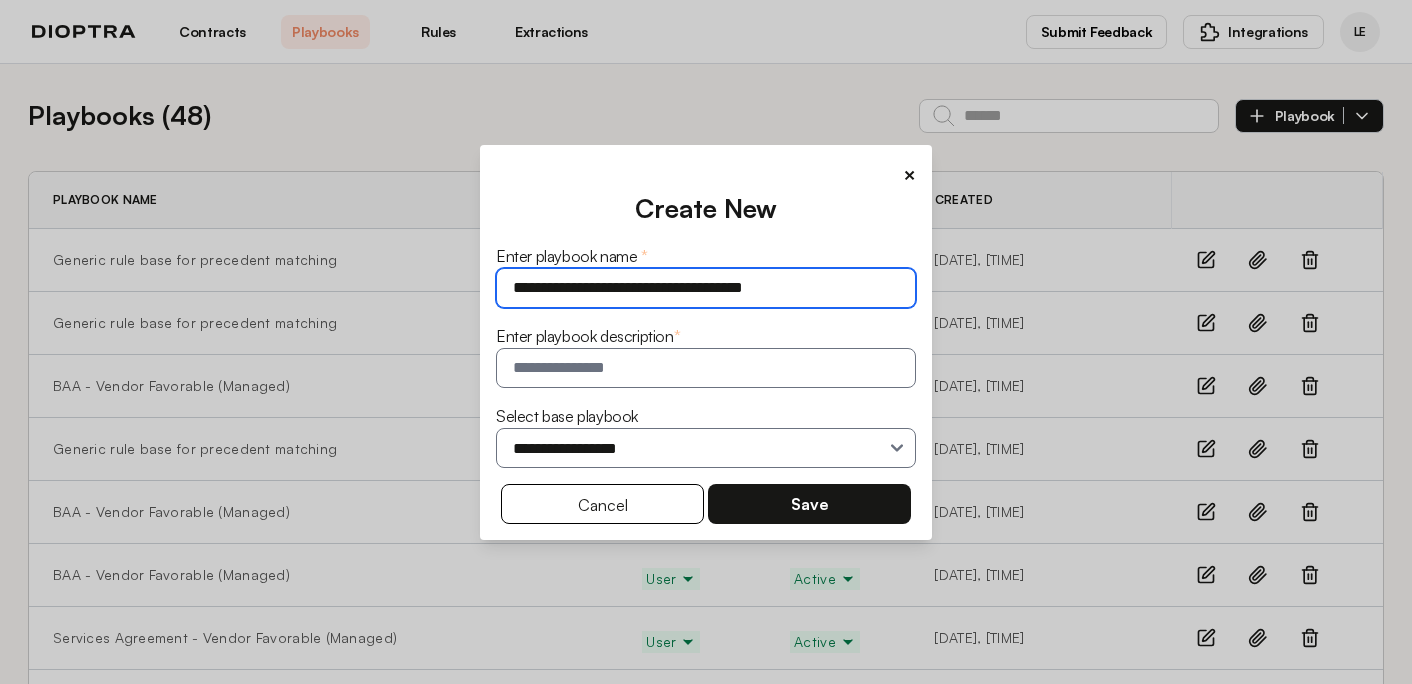 type on "**********" 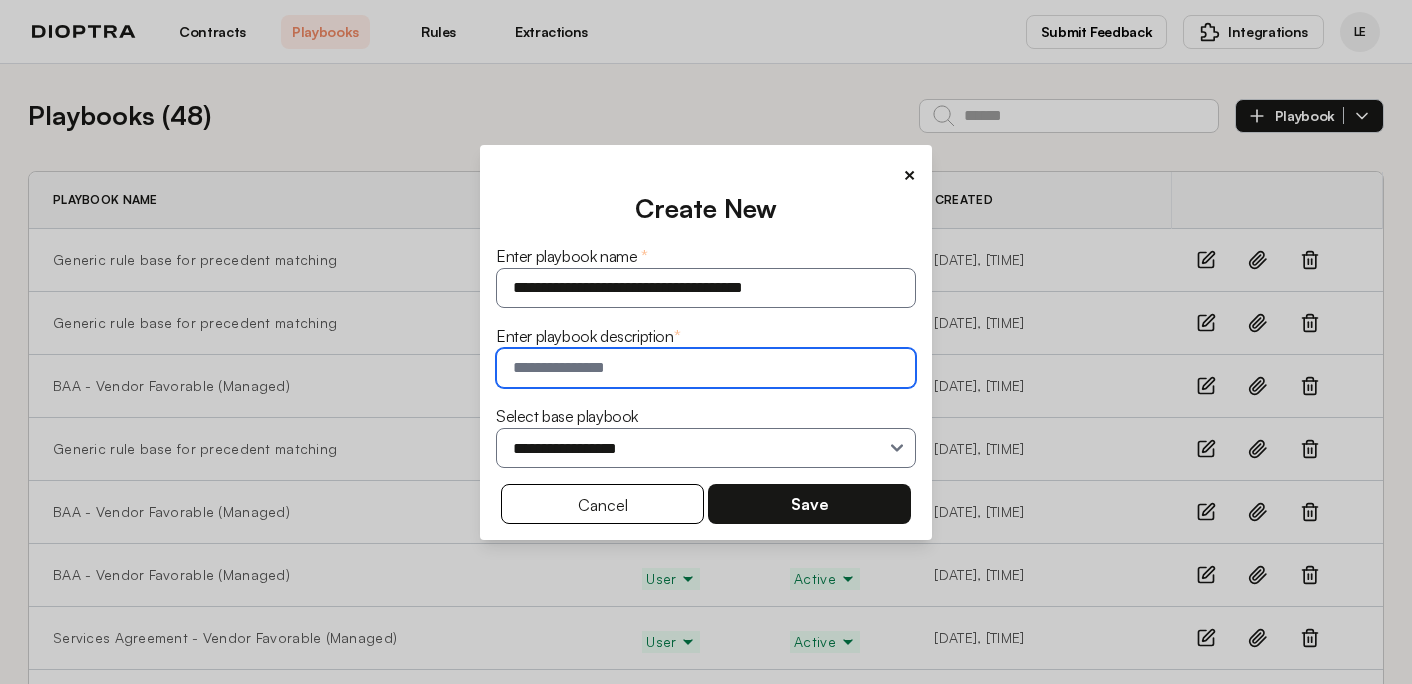 click at bounding box center [706, 368] 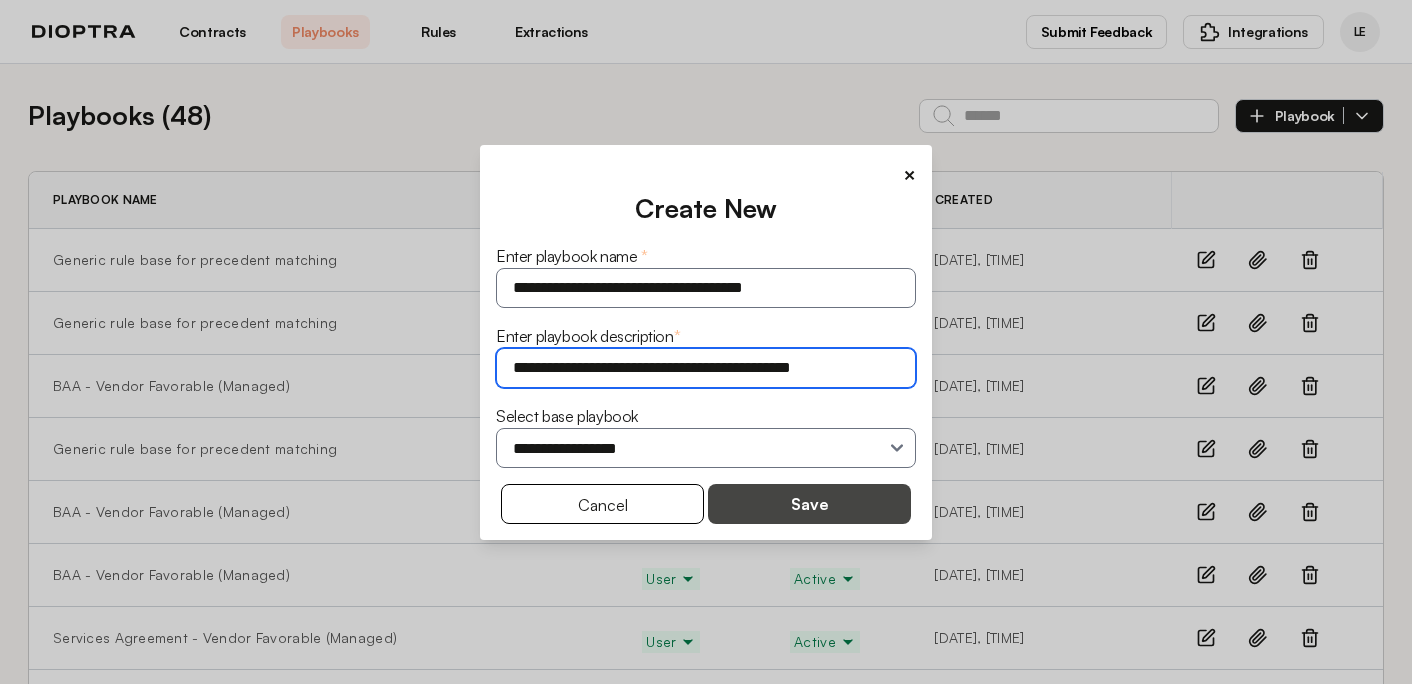 type on "**********" 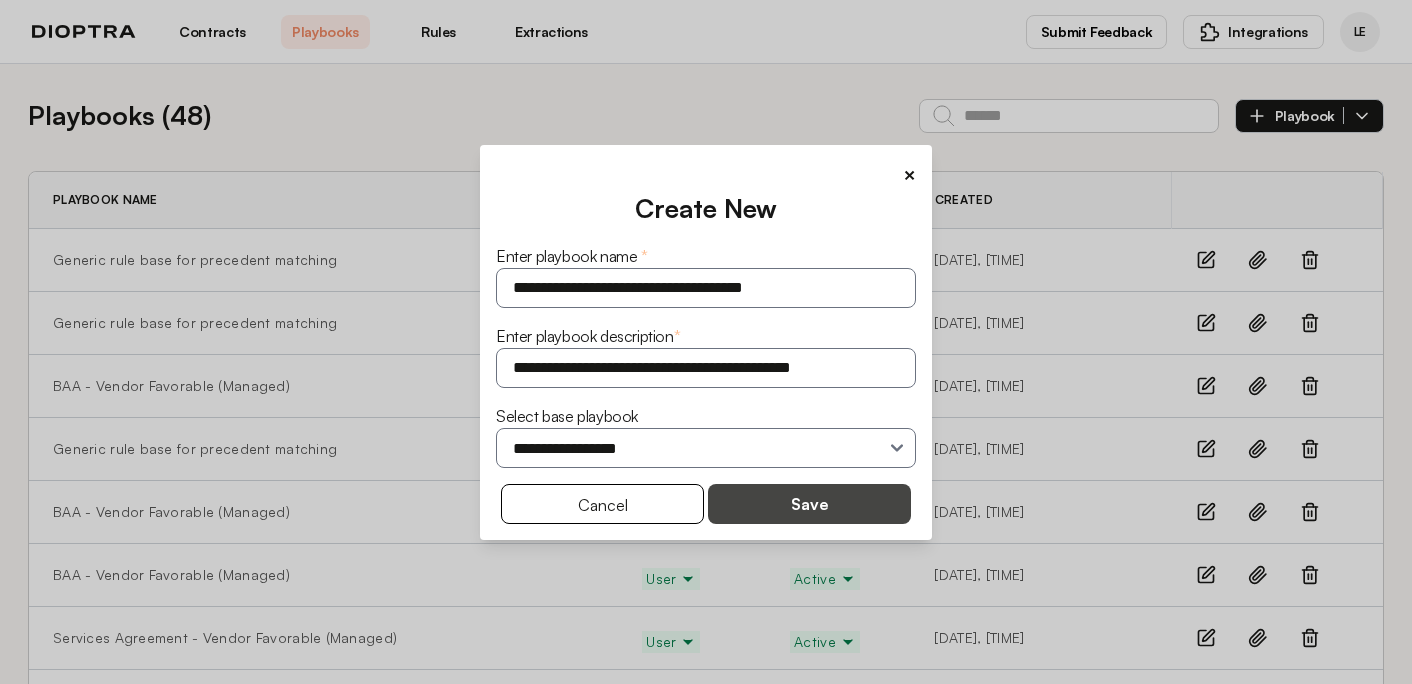 click on "Save" at bounding box center [809, 504] 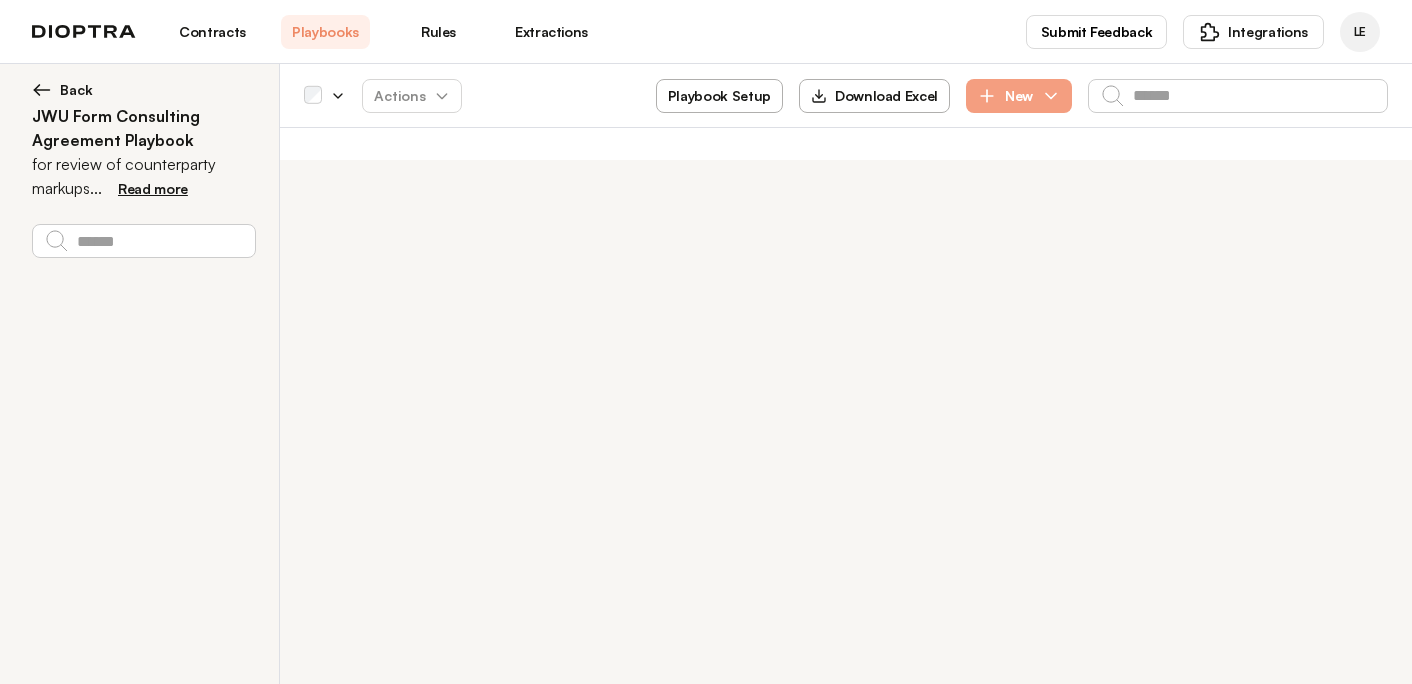 click on "Playbook Setup" at bounding box center (719, 96) 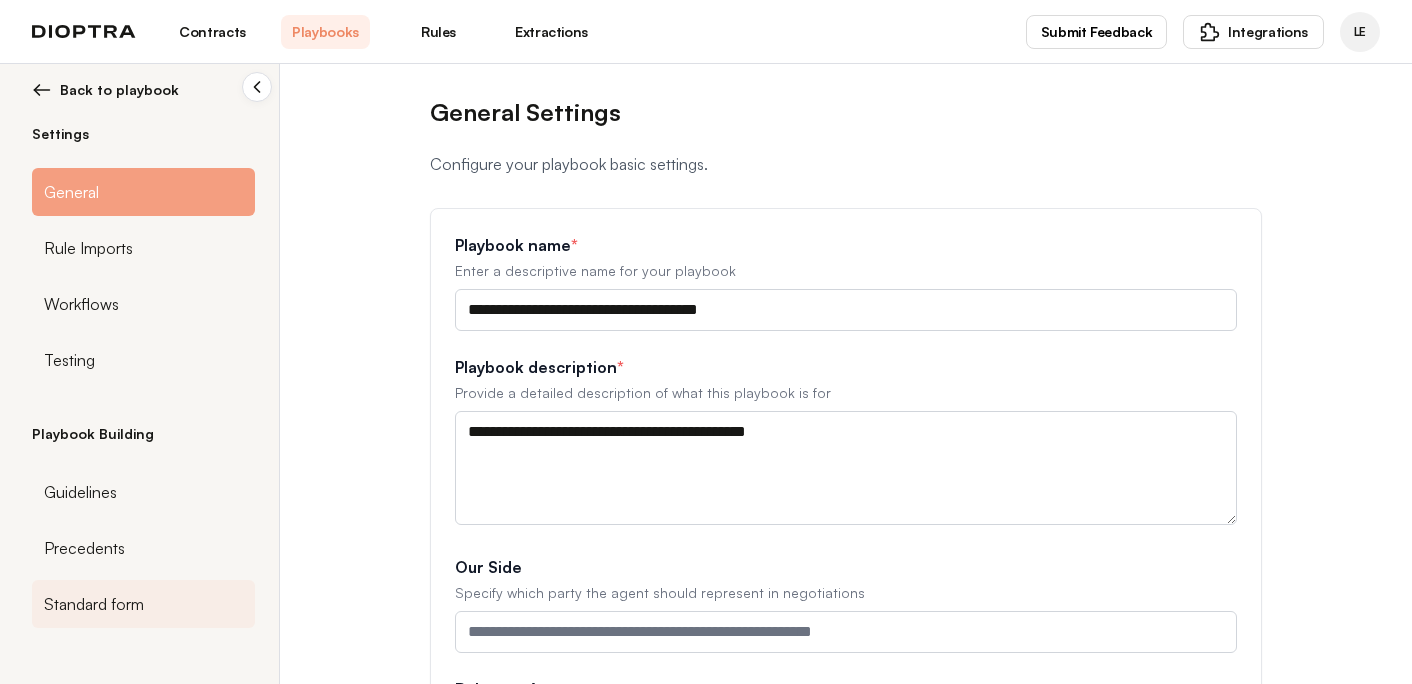 click on "Standard form" at bounding box center (80, 492) 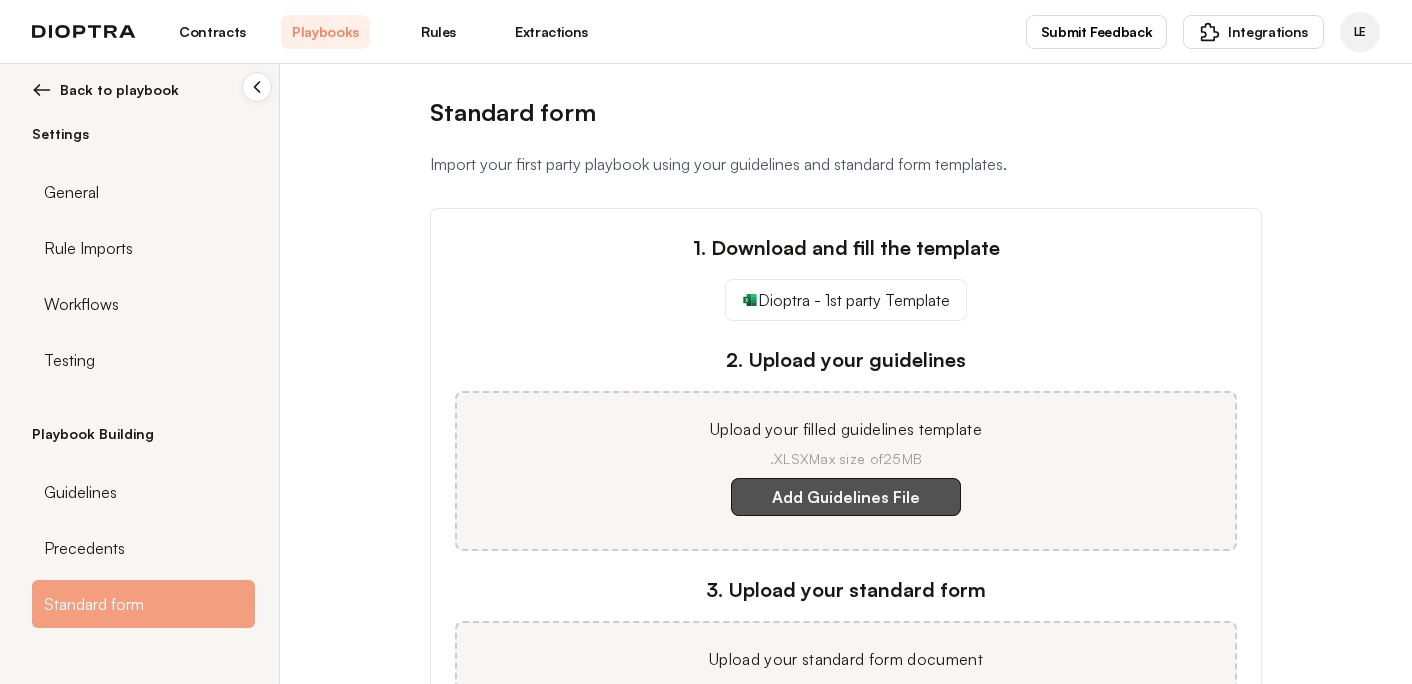 click on "Add Guidelines File" at bounding box center [846, 497] 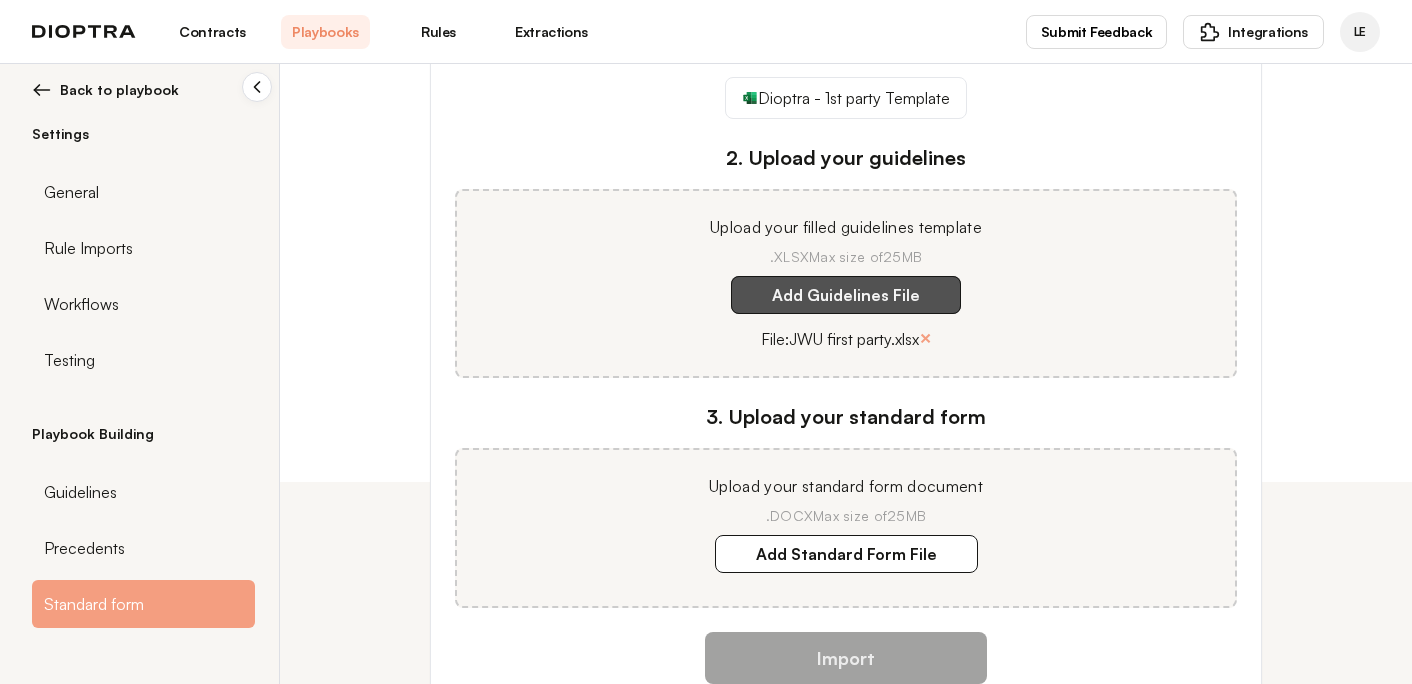 scroll, scrollTop: 278, scrollLeft: 0, axis: vertical 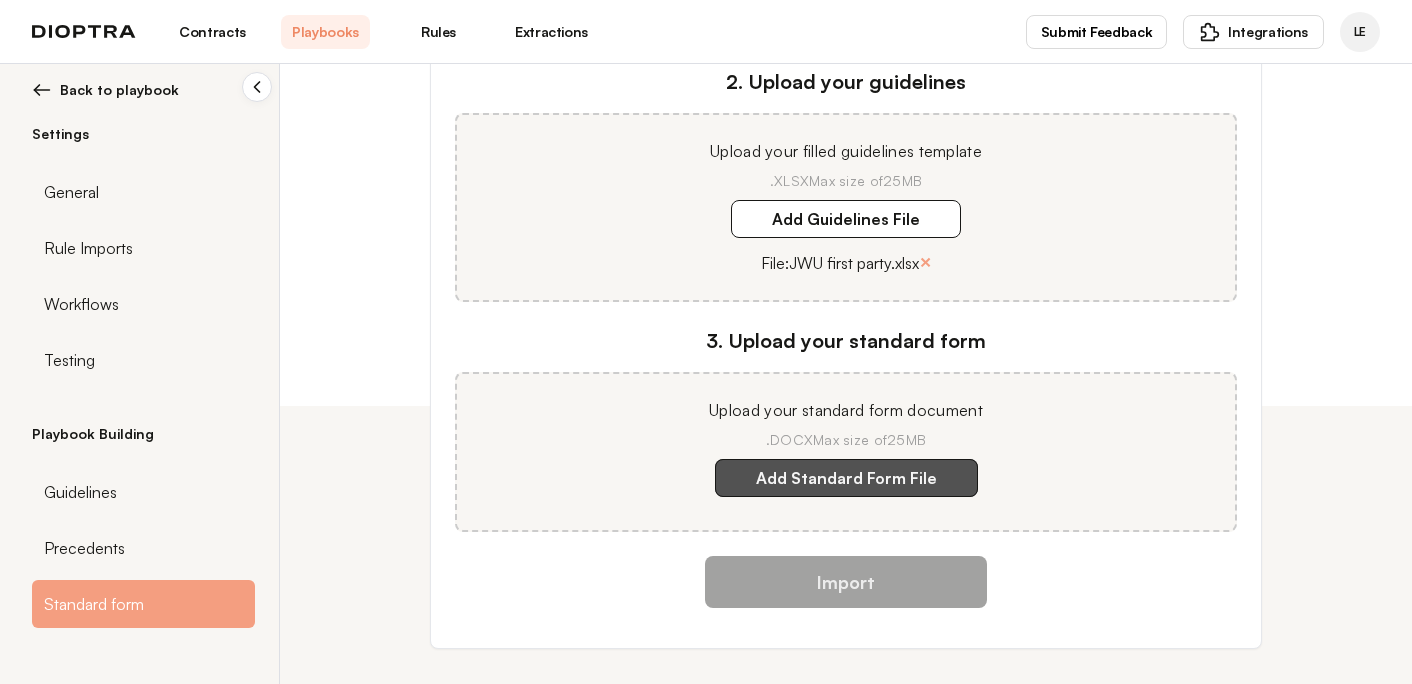 click on "Add Standard Form File" at bounding box center [846, 478] 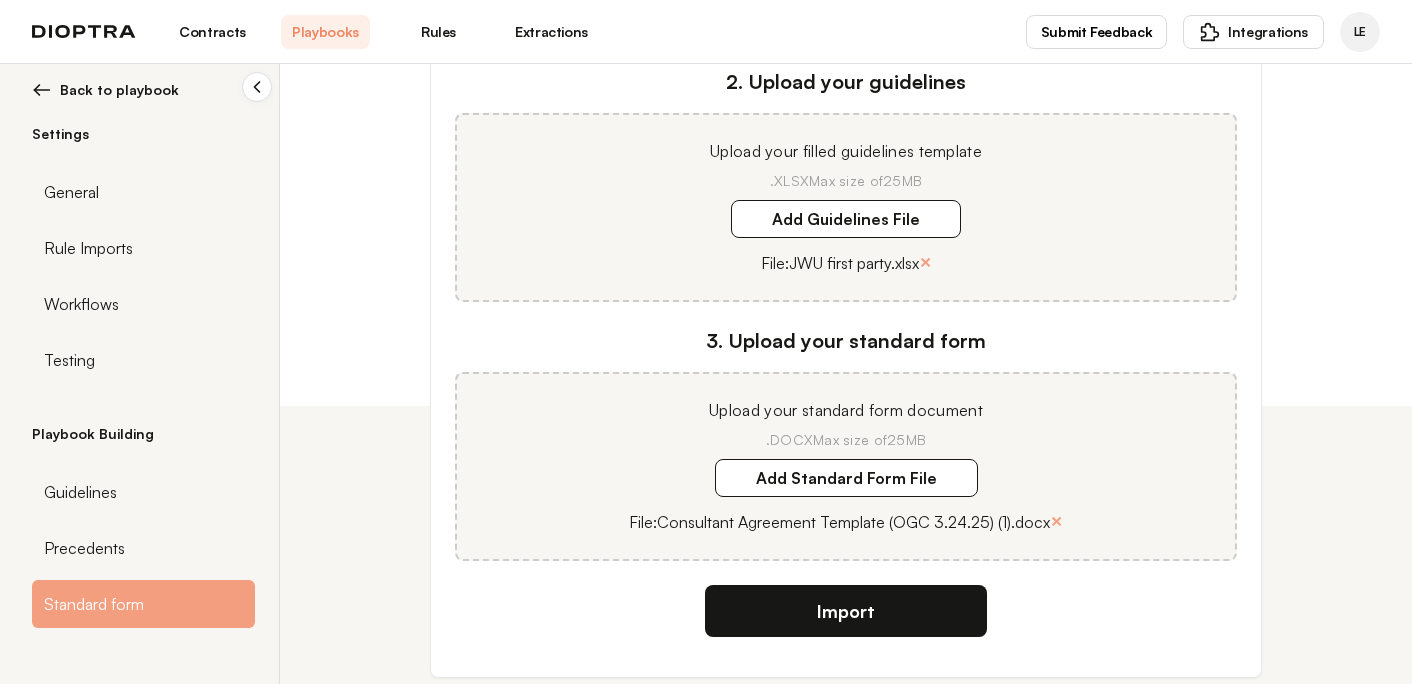 click on "Import" at bounding box center [846, 611] 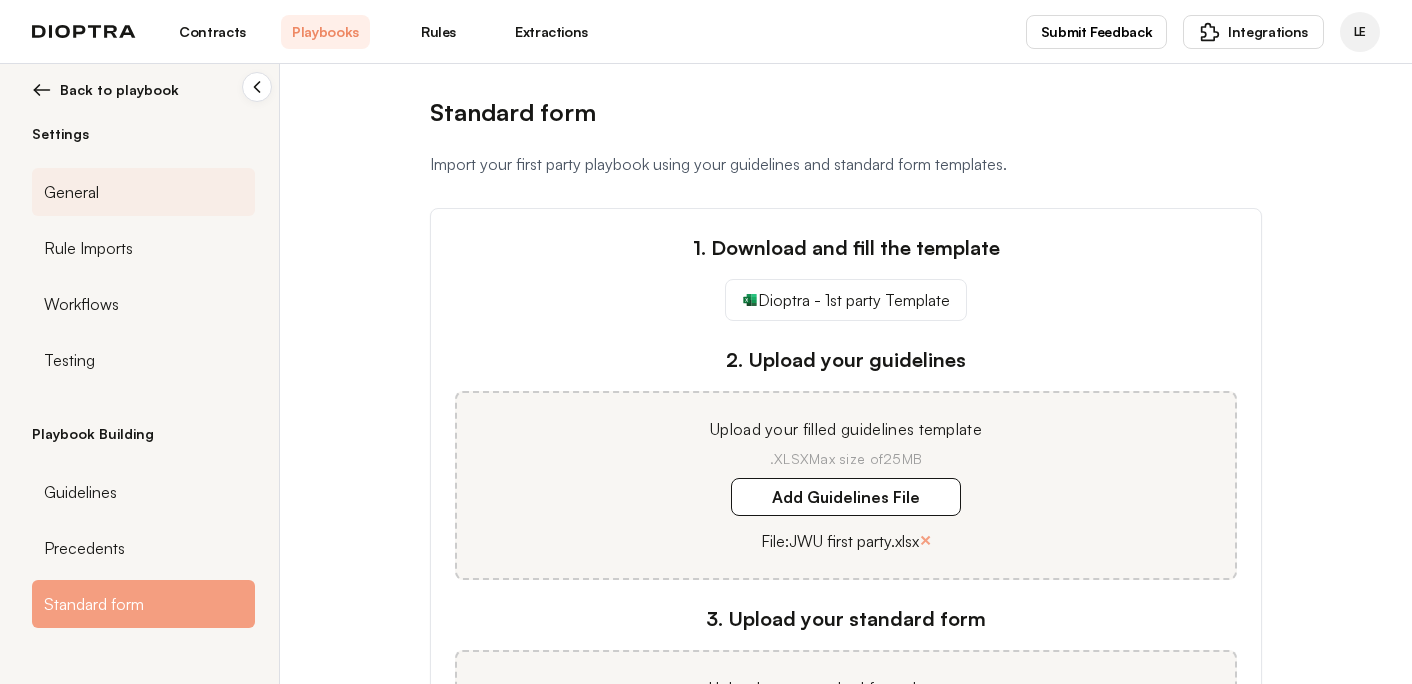 click on "General" at bounding box center (143, 192) 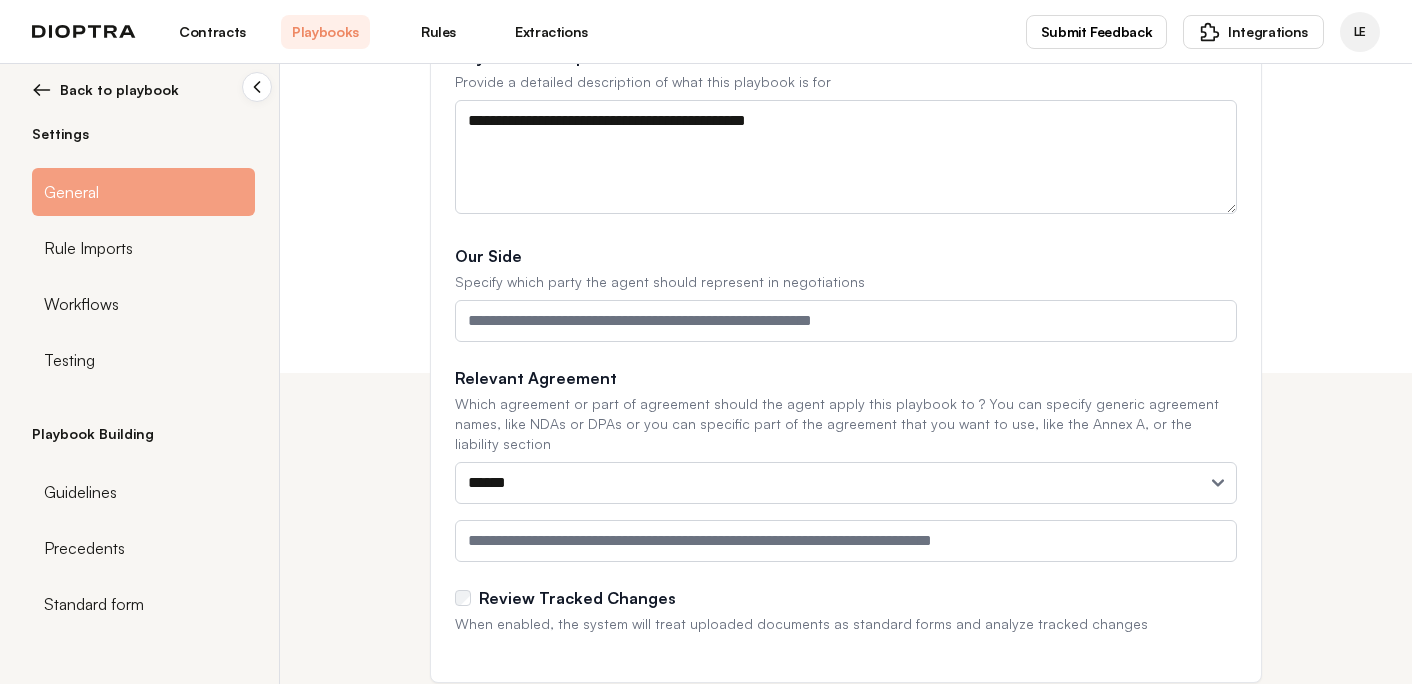 scroll, scrollTop: 346, scrollLeft: 0, axis: vertical 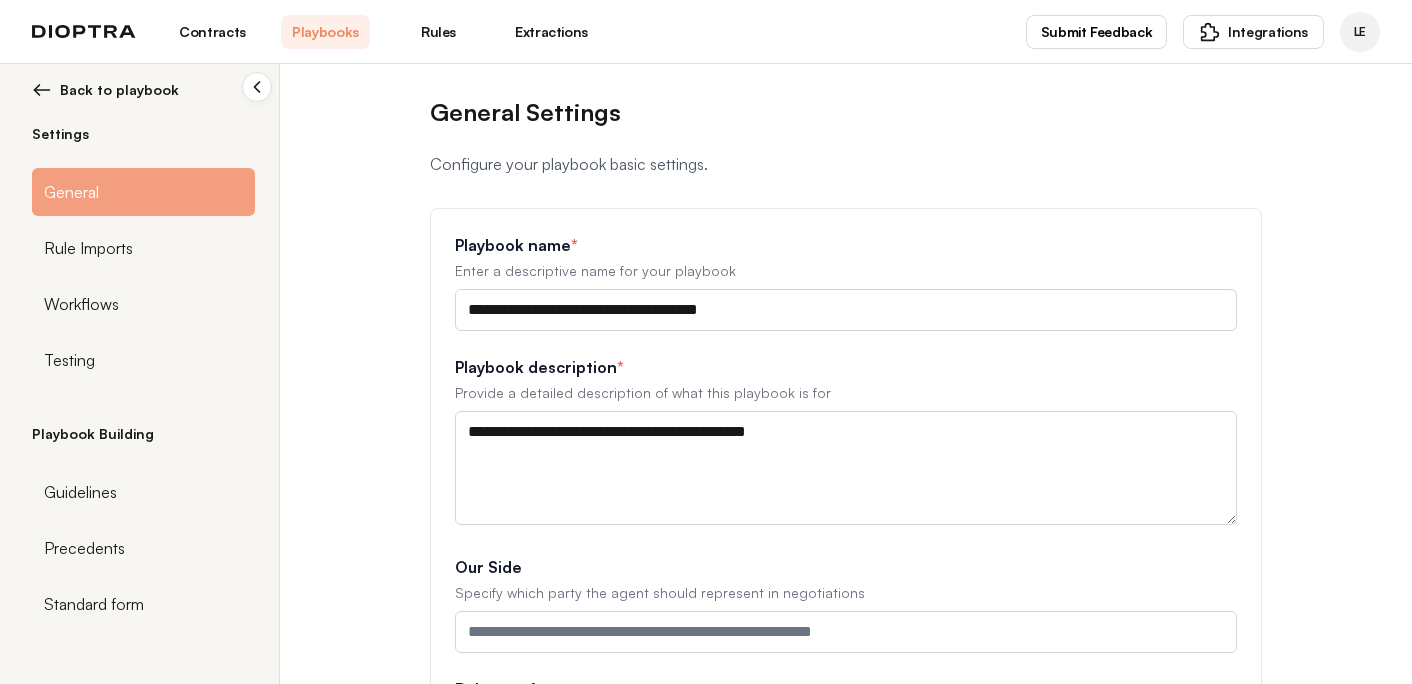 click on "Back to playbook" at bounding box center [119, 90] 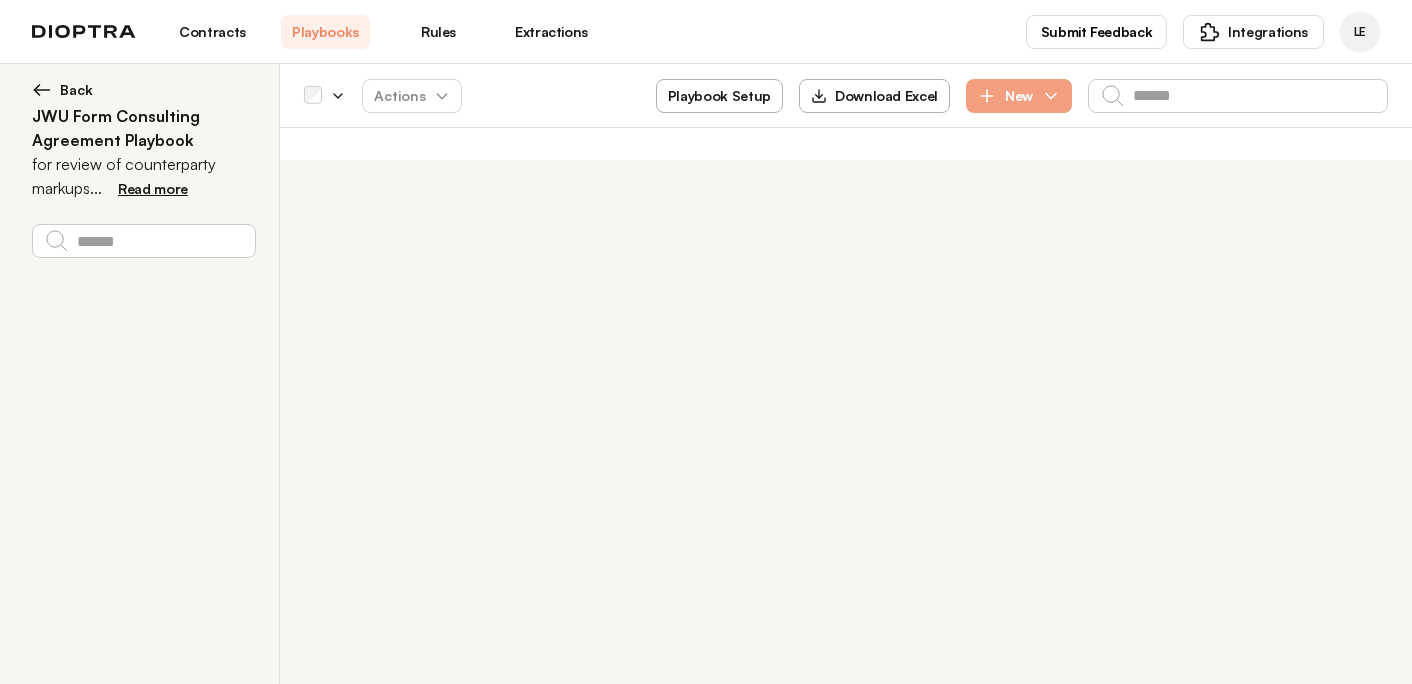 click at bounding box center [42, 90] 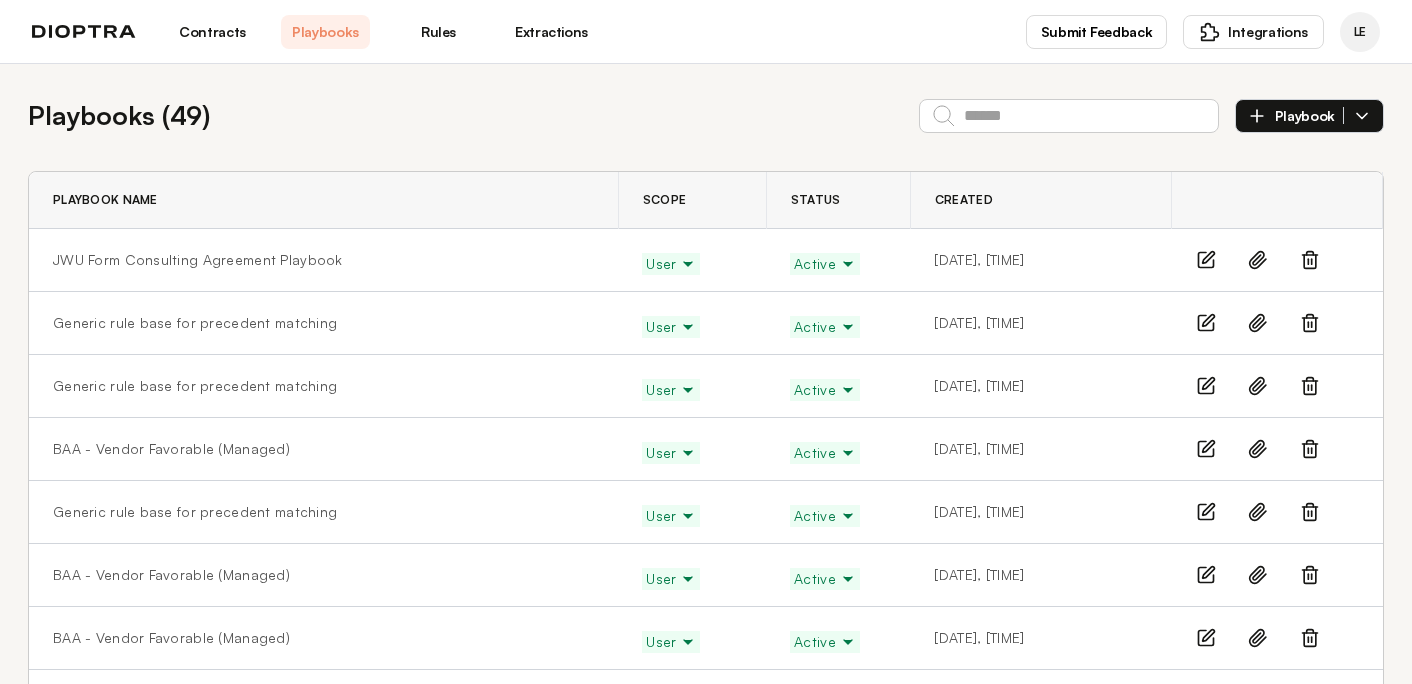 click on "JWU Form Consulting Agreement Playbook" at bounding box center (323, 260) 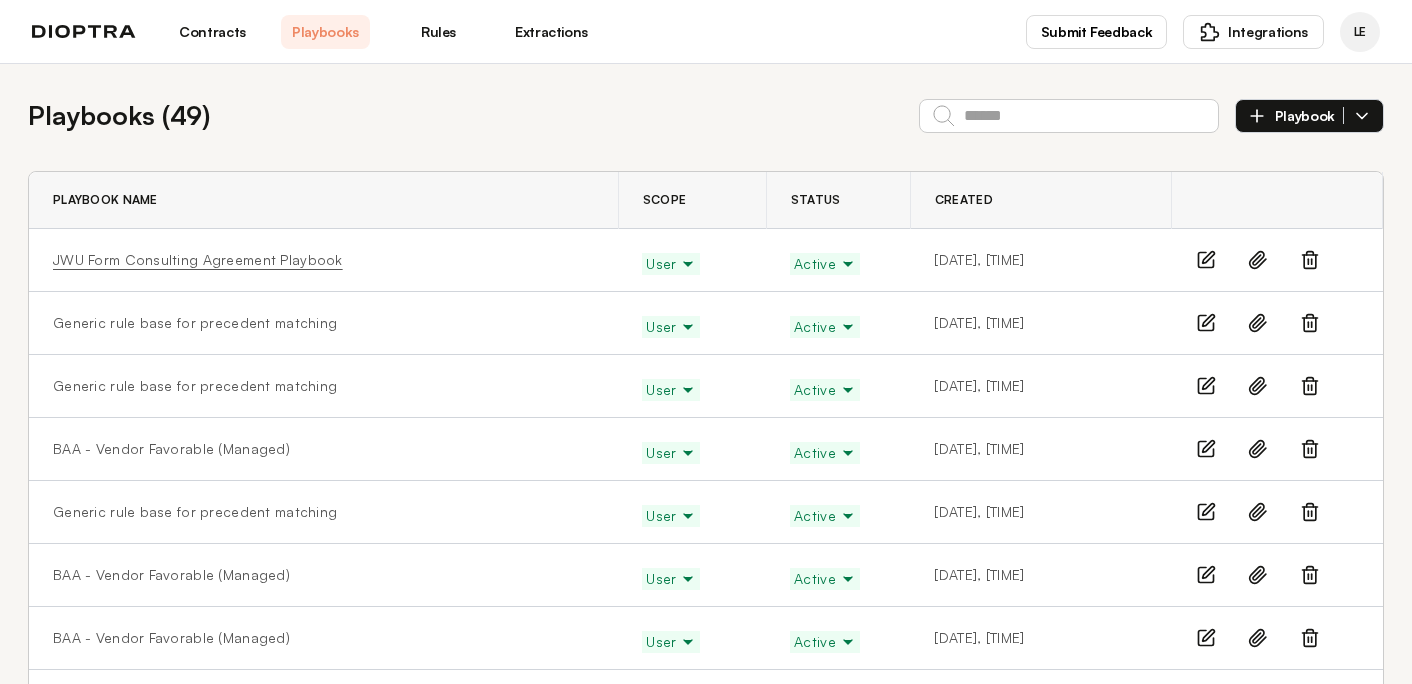 click on "JWU Form Consulting Agreement Playbook" at bounding box center (198, 260) 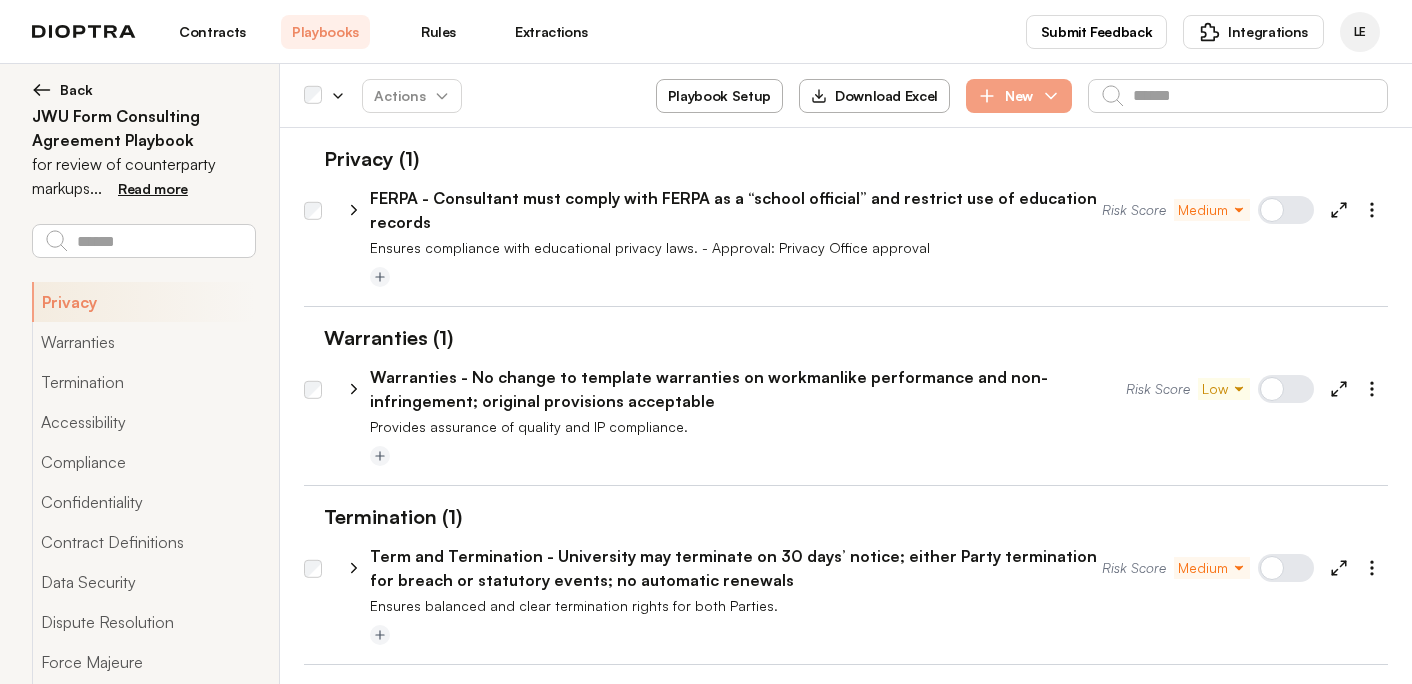 scroll, scrollTop: 0, scrollLeft: 0, axis: both 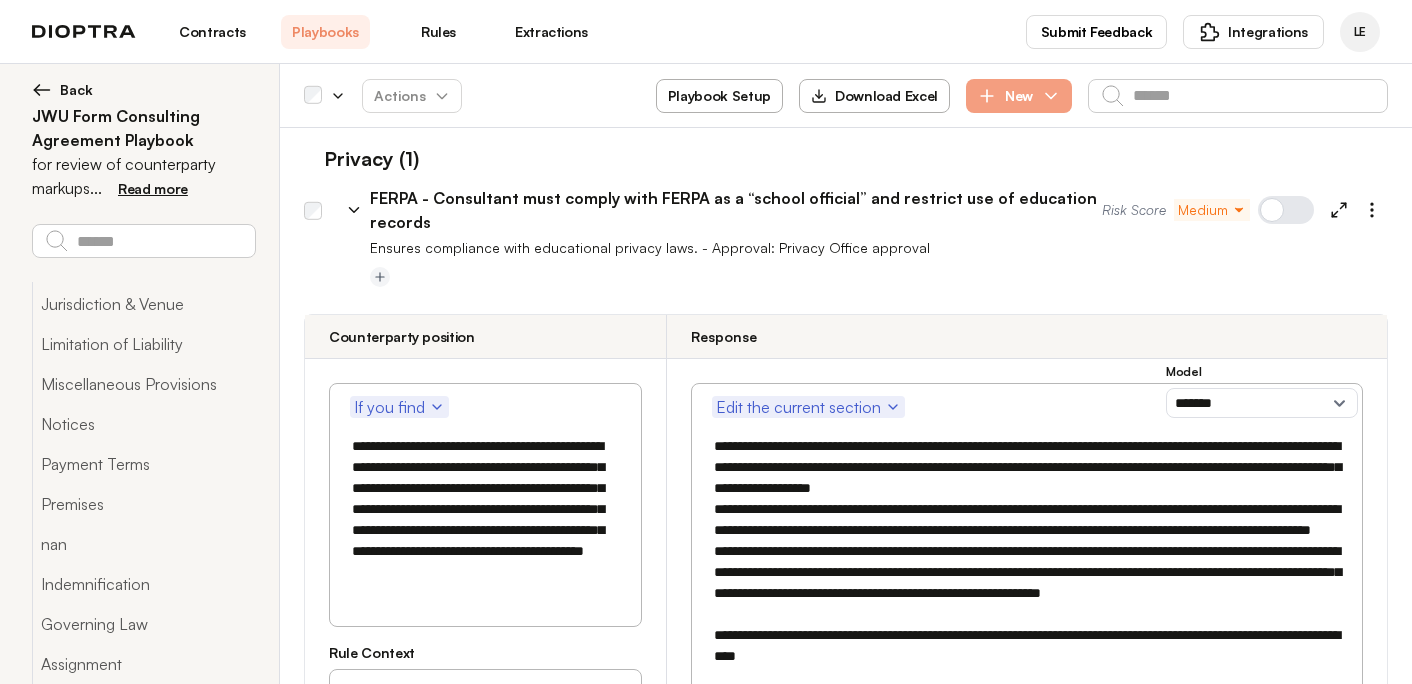 click on "Contracts" at bounding box center [212, 32] 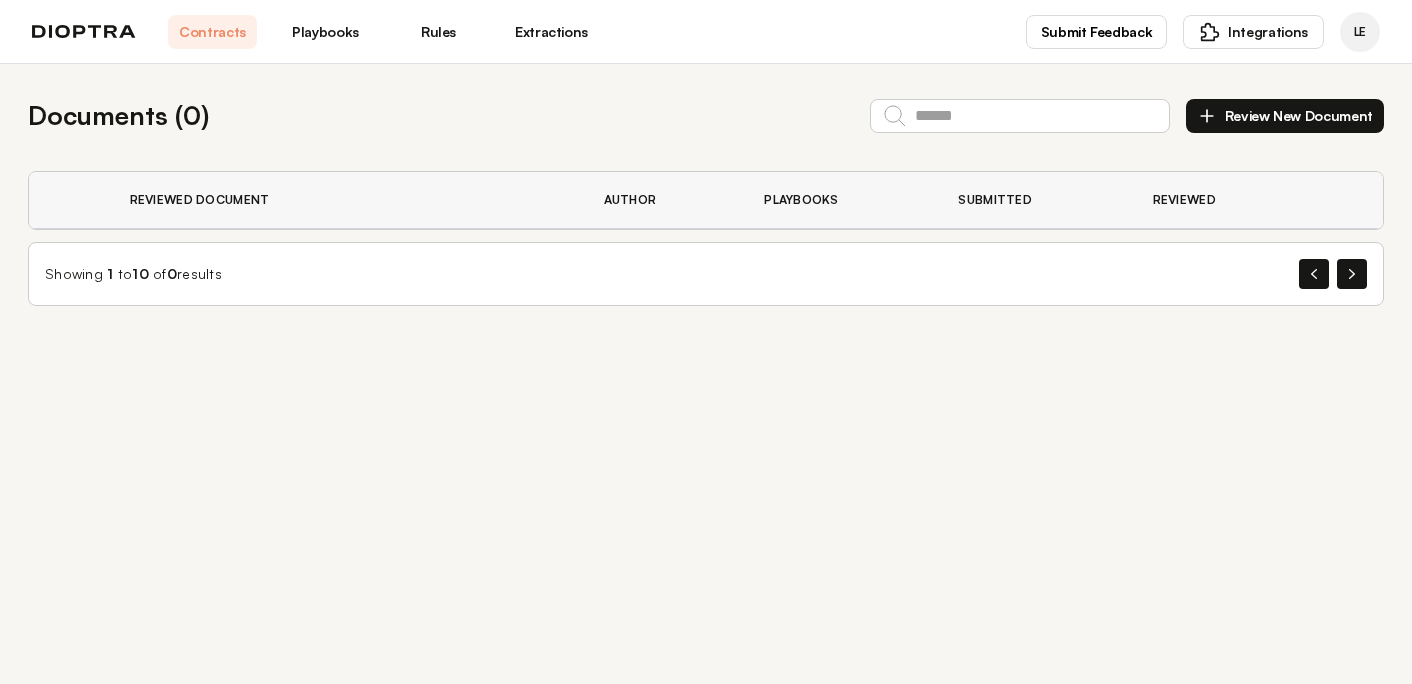 click on "Review New Document" at bounding box center [1285, 116] 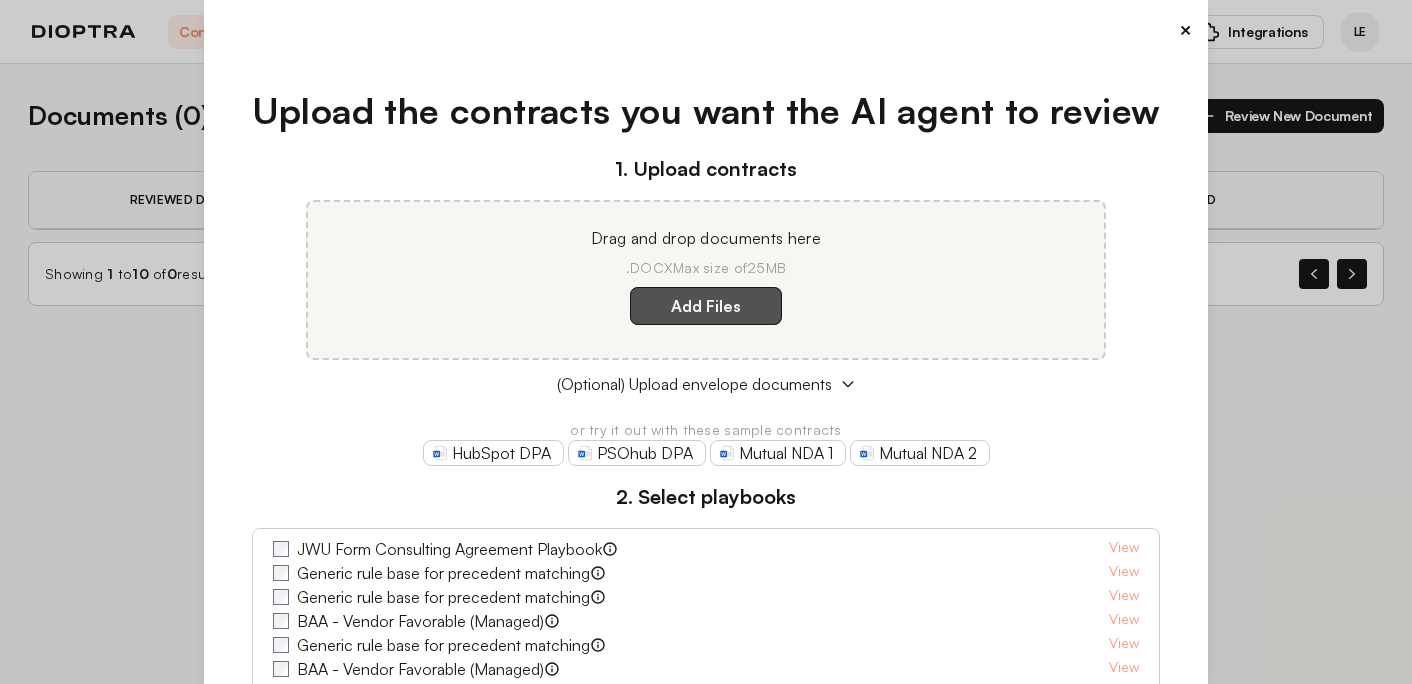 click on "Add Files" at bounding box center [706, 306] 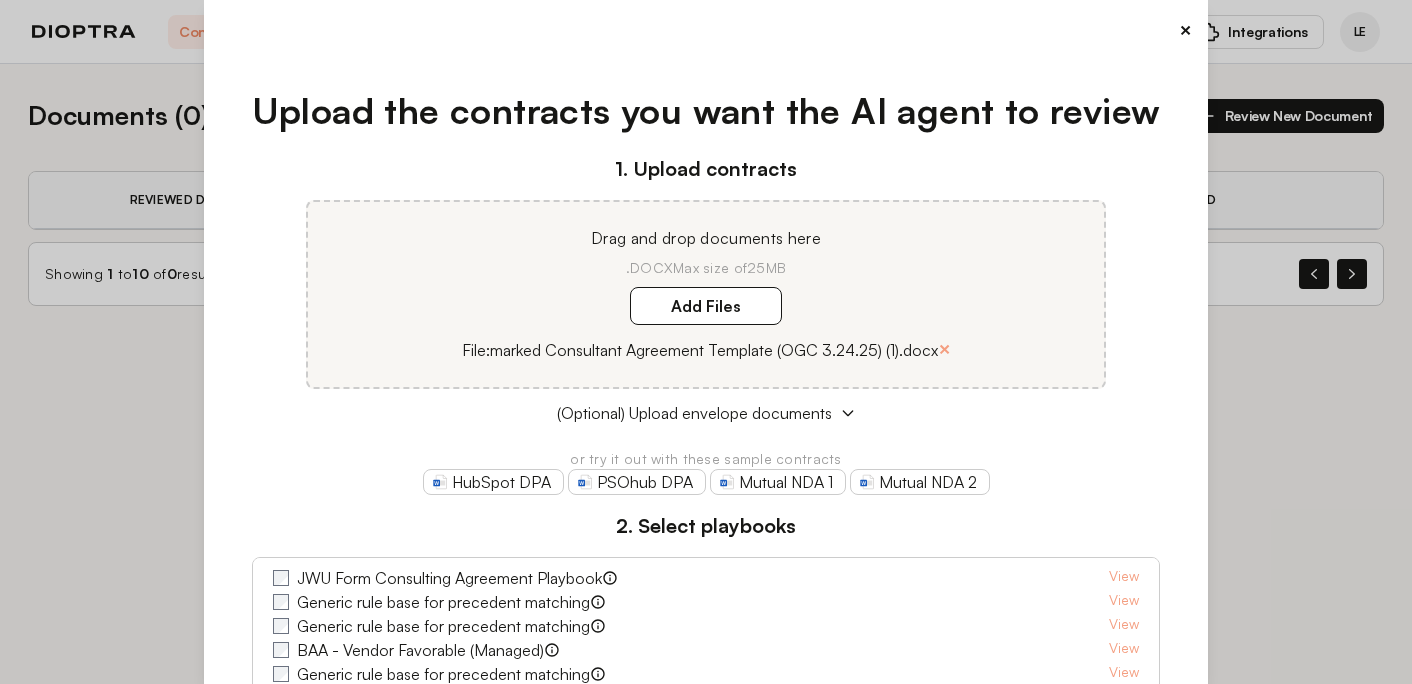 click on "JWU Form Consulting Agreement Playbook" at bounding box center (449, 578) 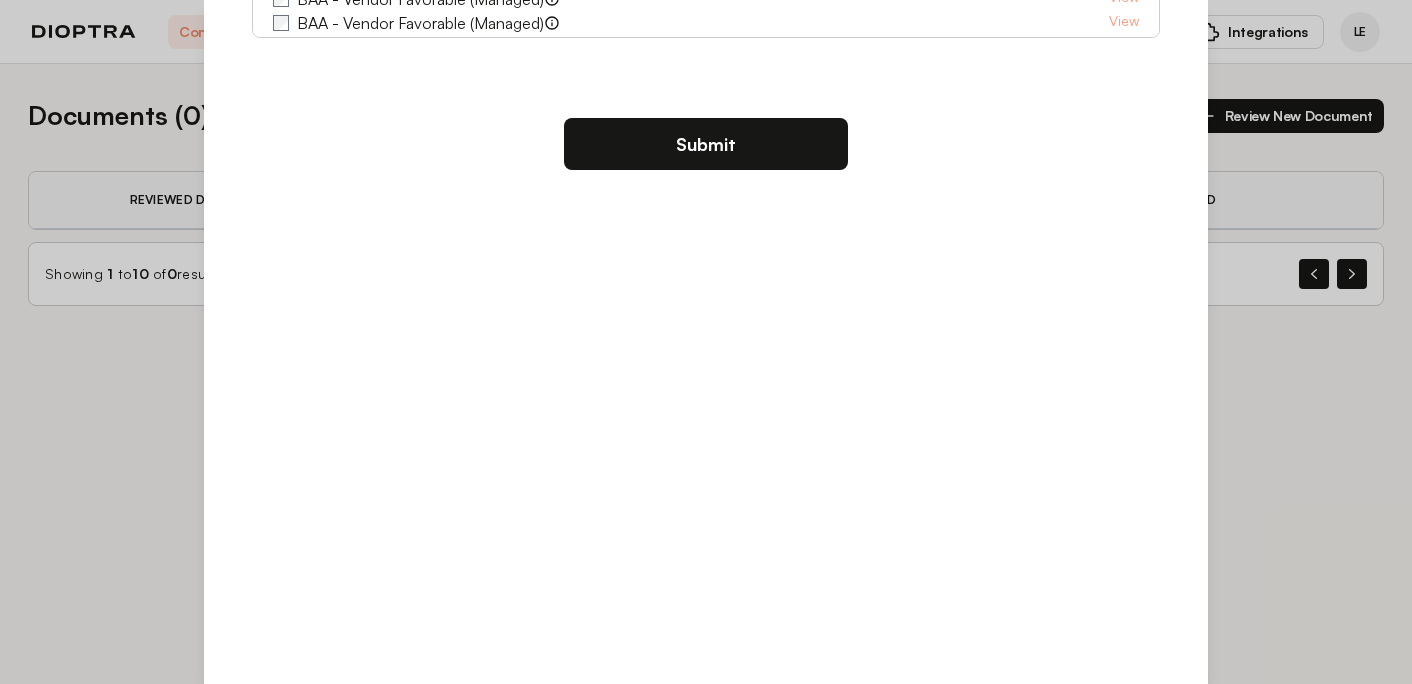 scroll, scrollTop: 705, scrollLeft: 0, axis: vertical 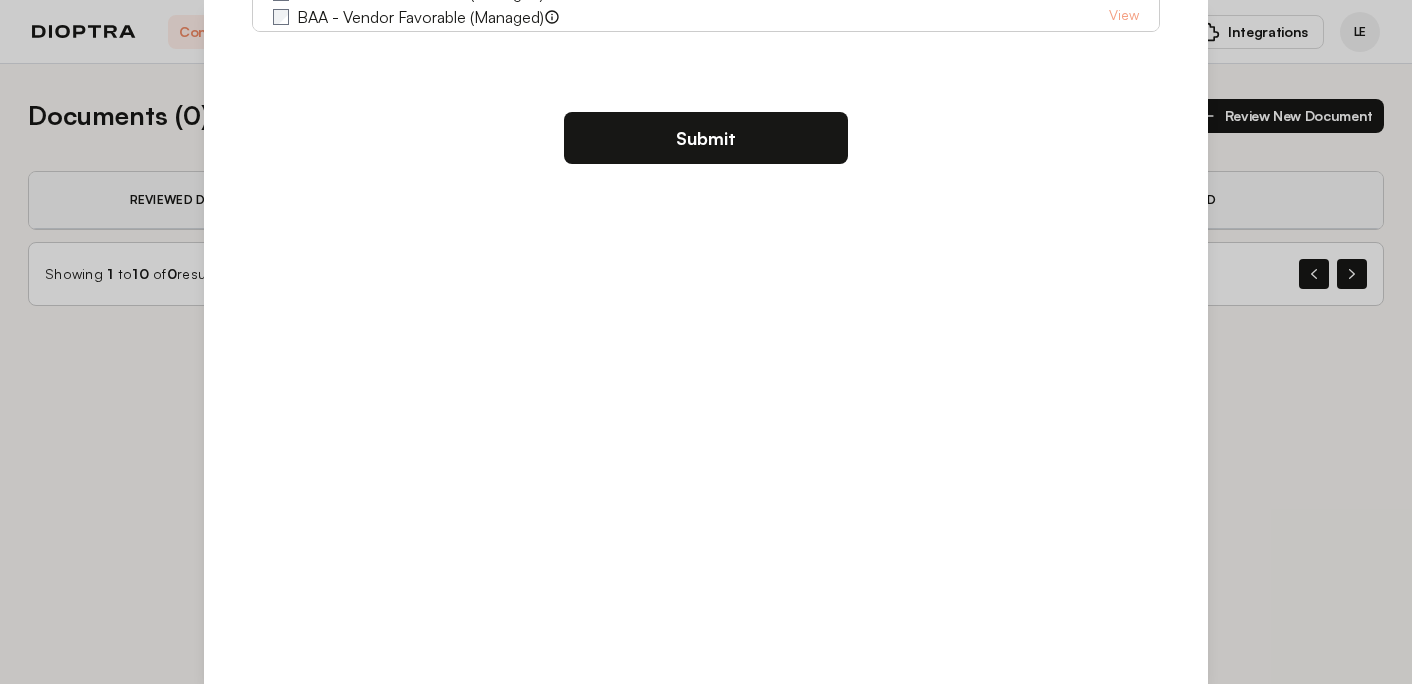 click on "Submit" at bounding box center (706, 138) 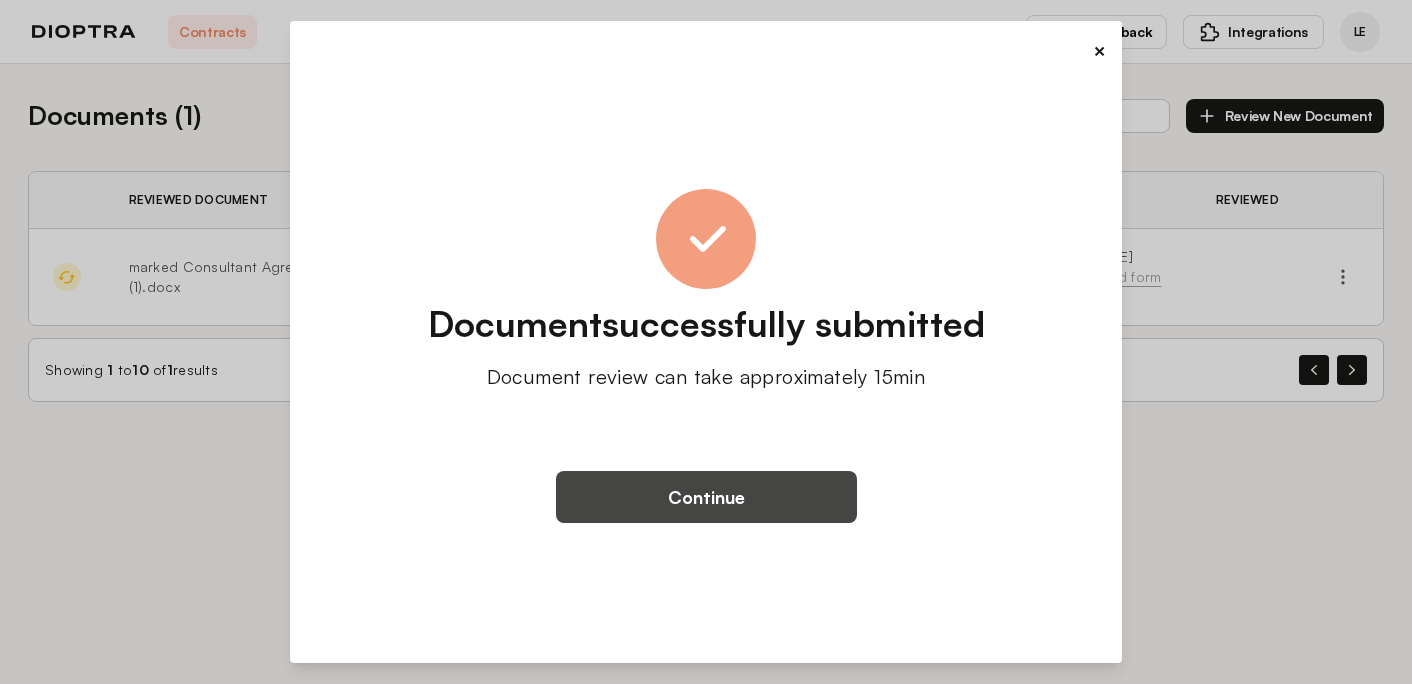 click on "Continue" at bounding box center [706, 497] 